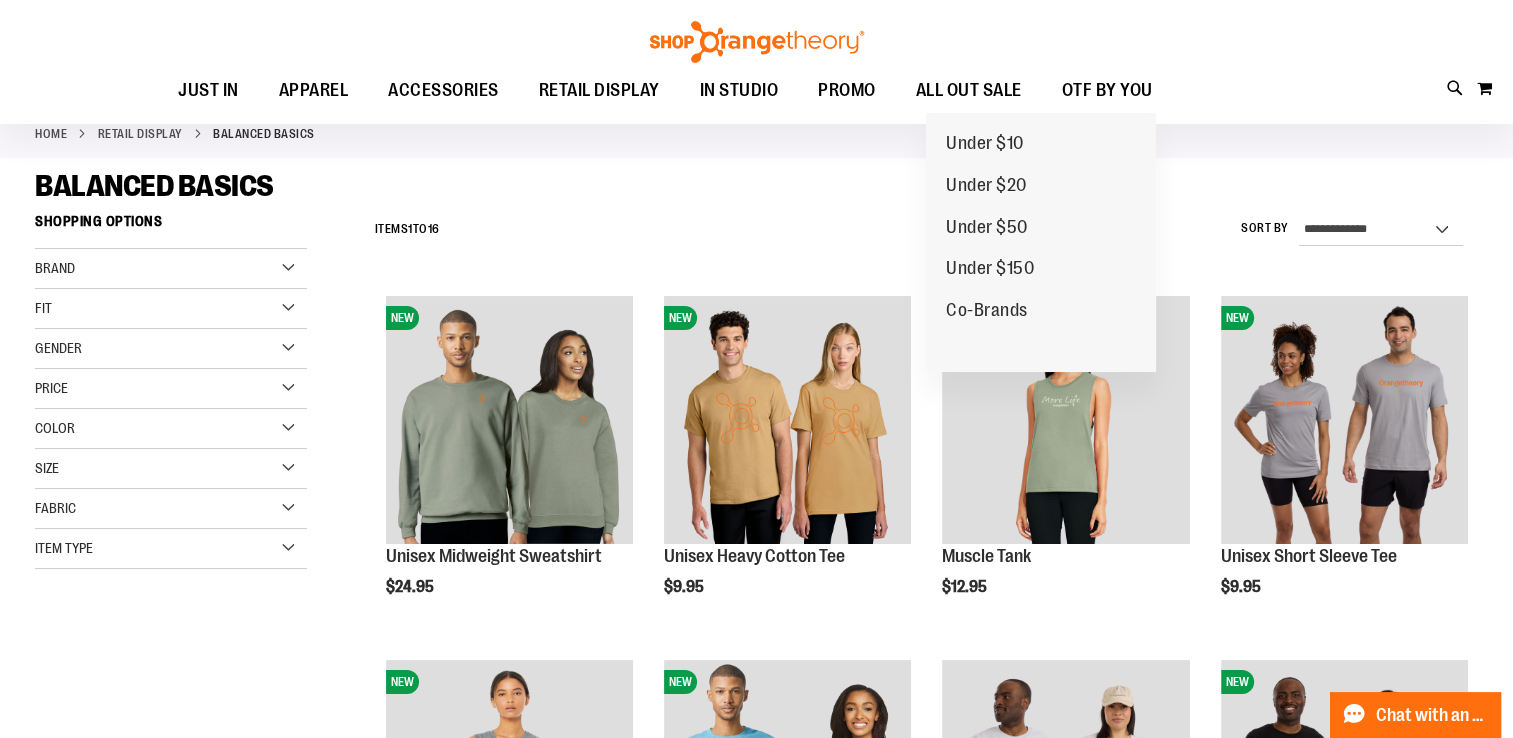 scroll, scrollTop: 100, scrollLeft: 0, axis: vertical 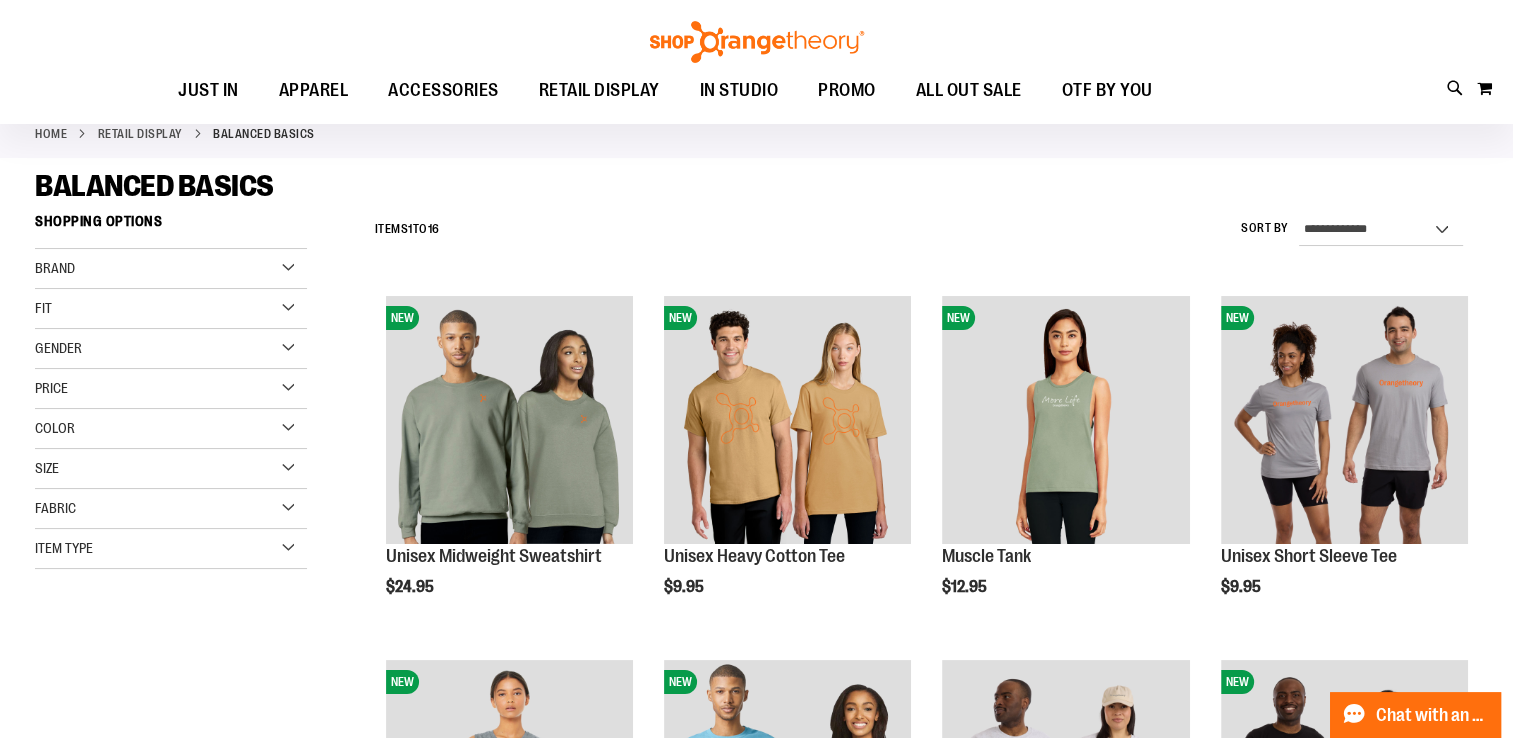type on "**********" 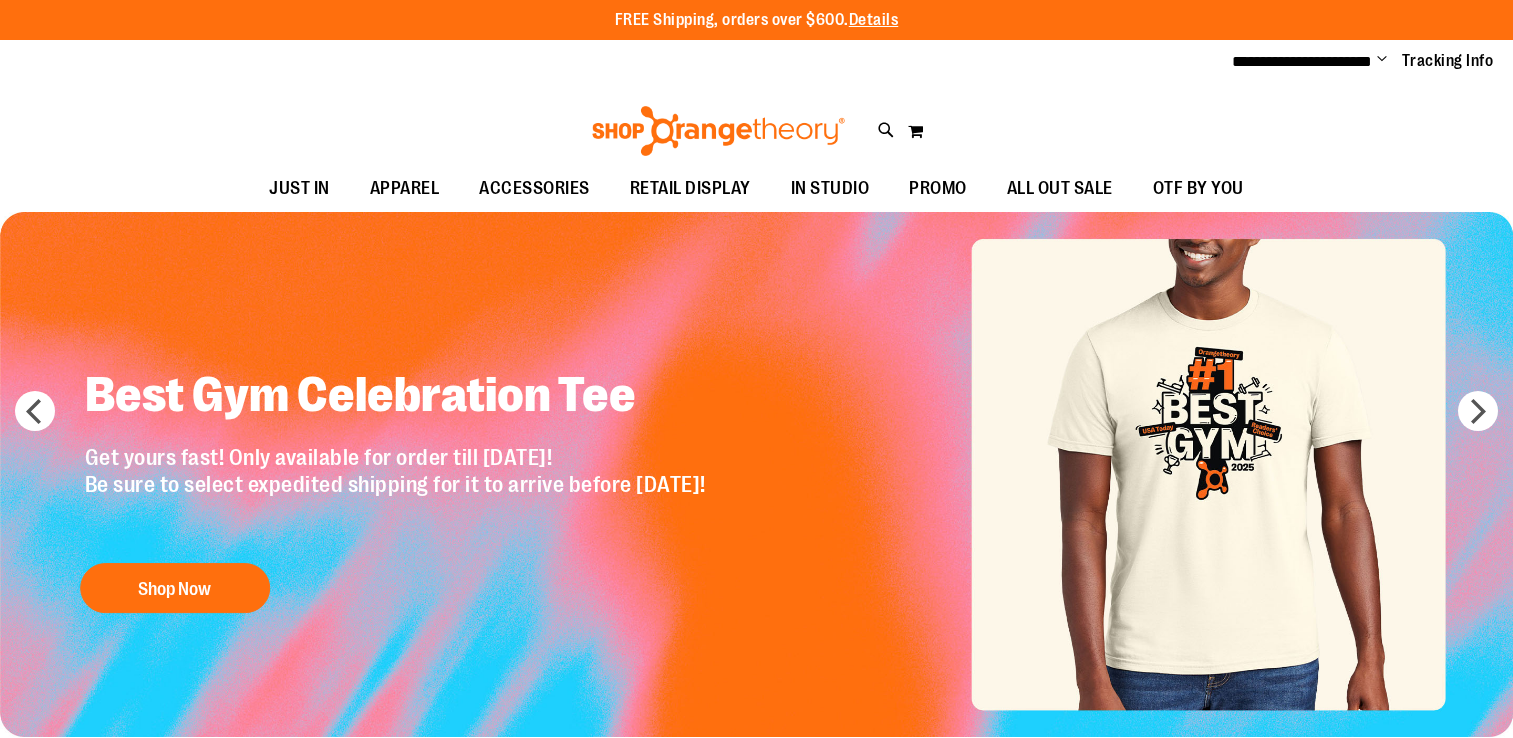 scroll, scrollTop: 0, scrollLeft: 0, axis: both 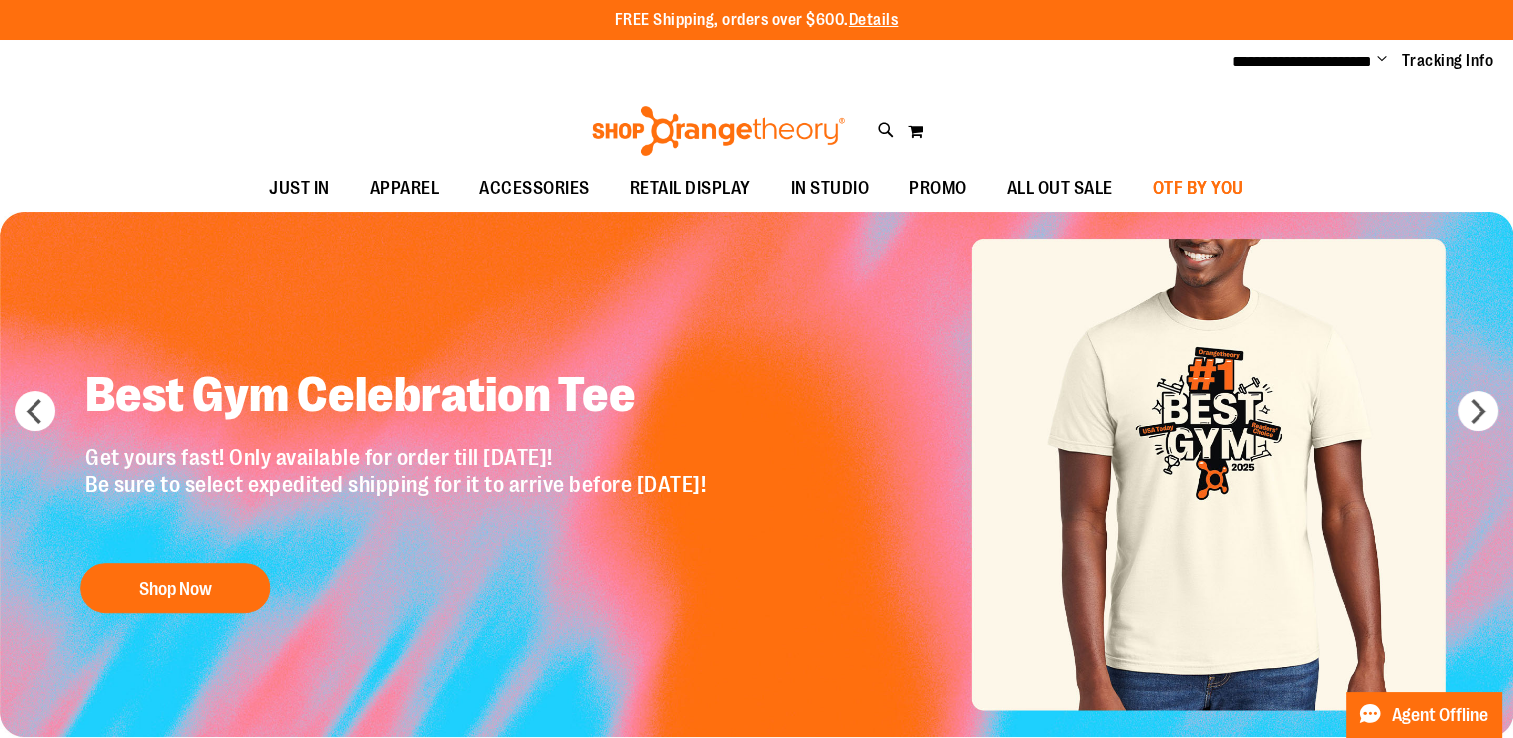 type on "**********" 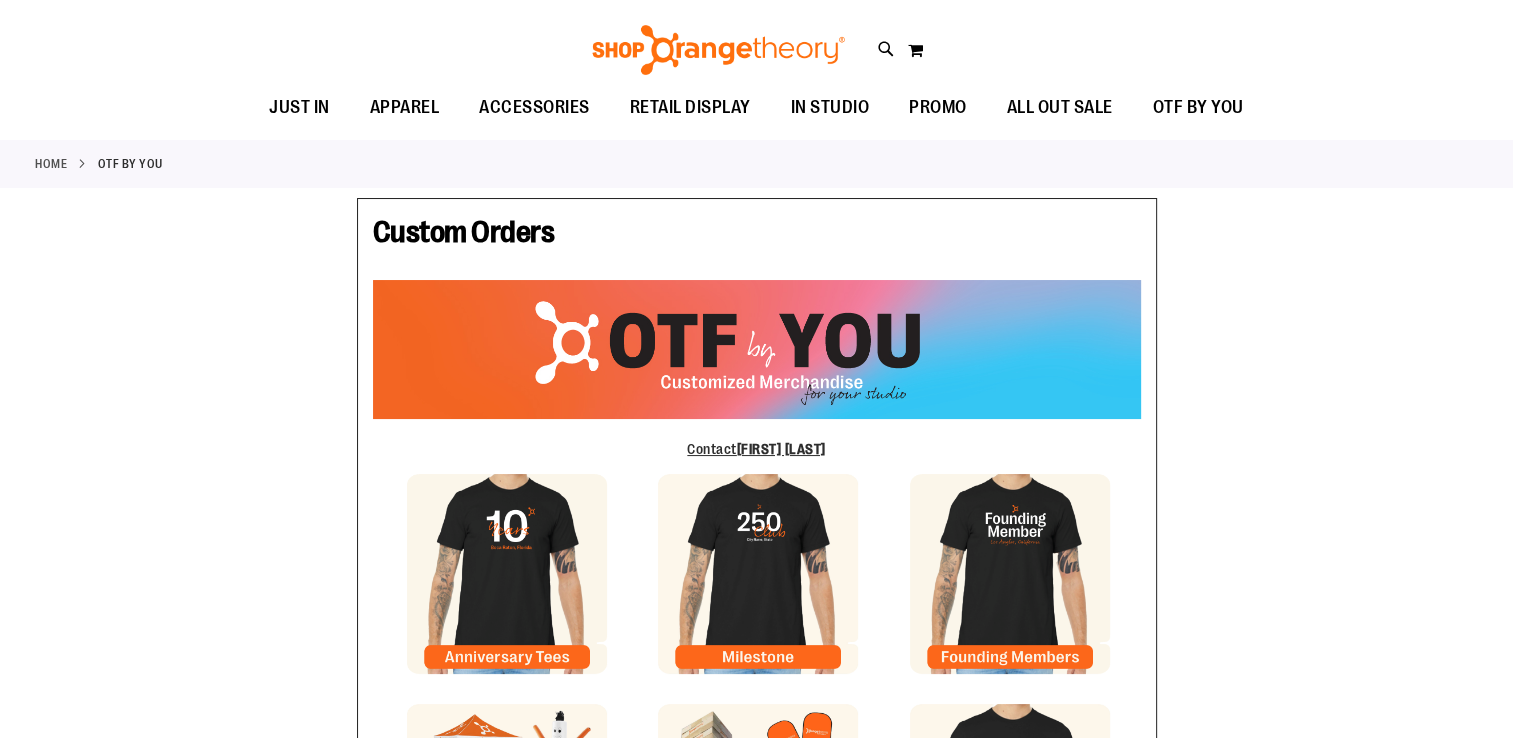 type on "****" 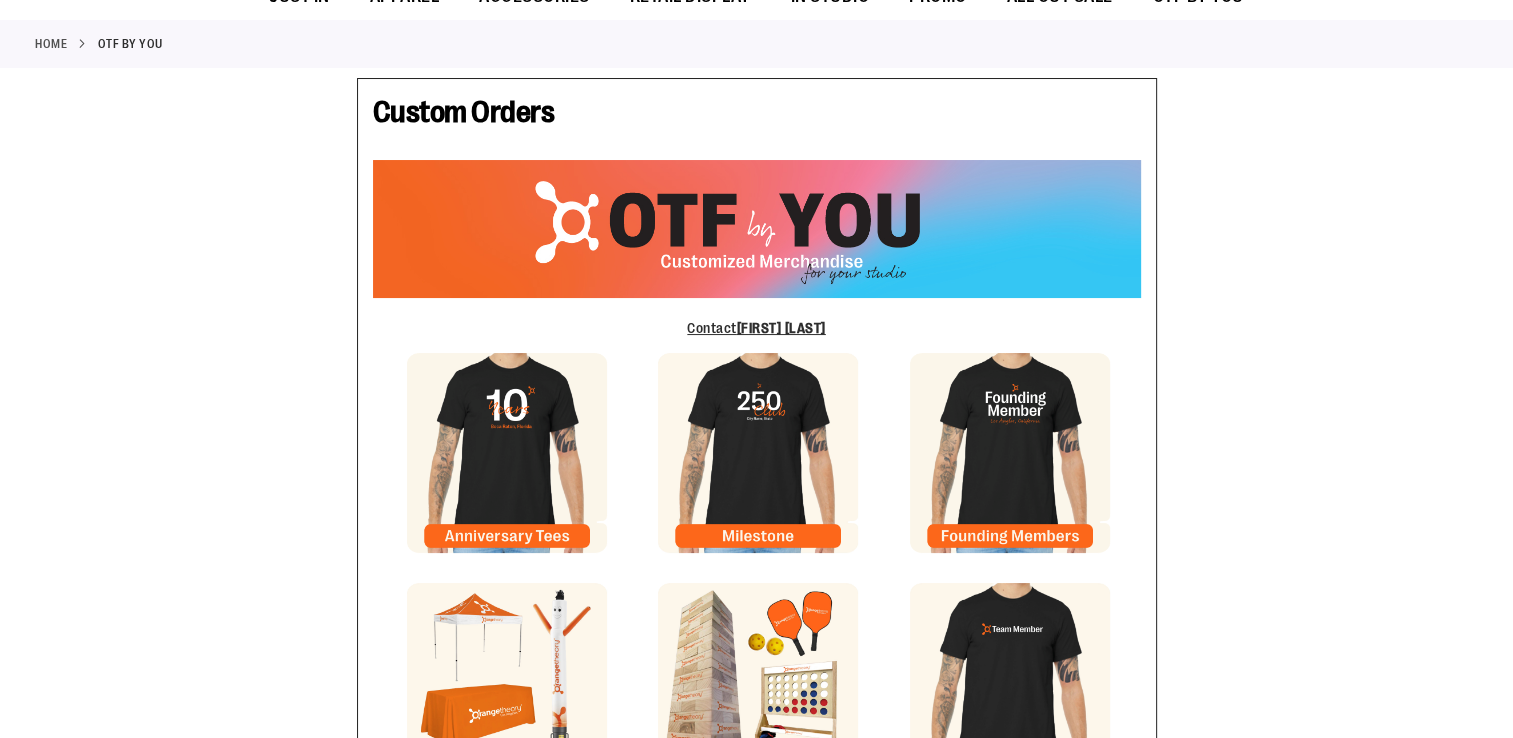 scroll, scrollTop: 0, scrollLeft: 0, axis: both 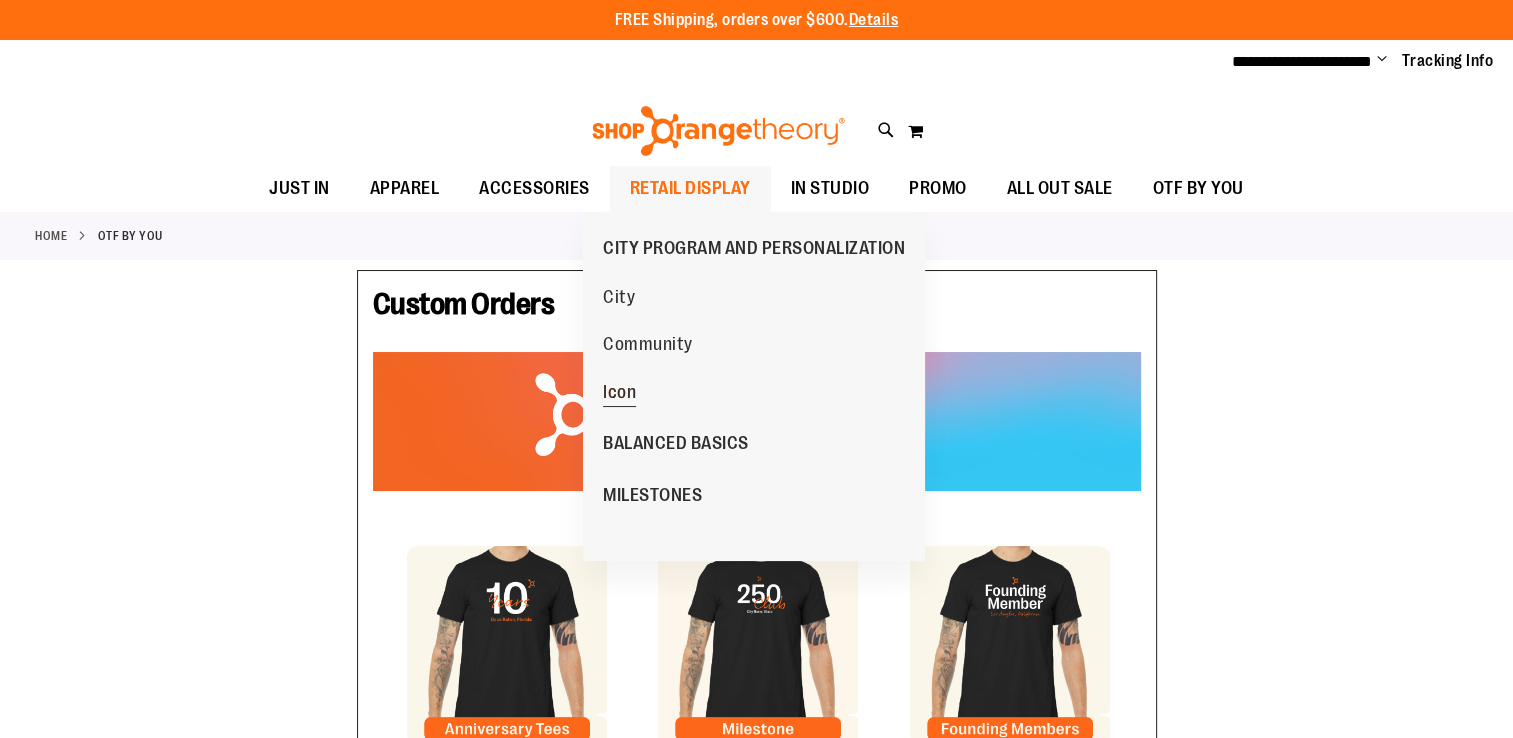 type on "**********" 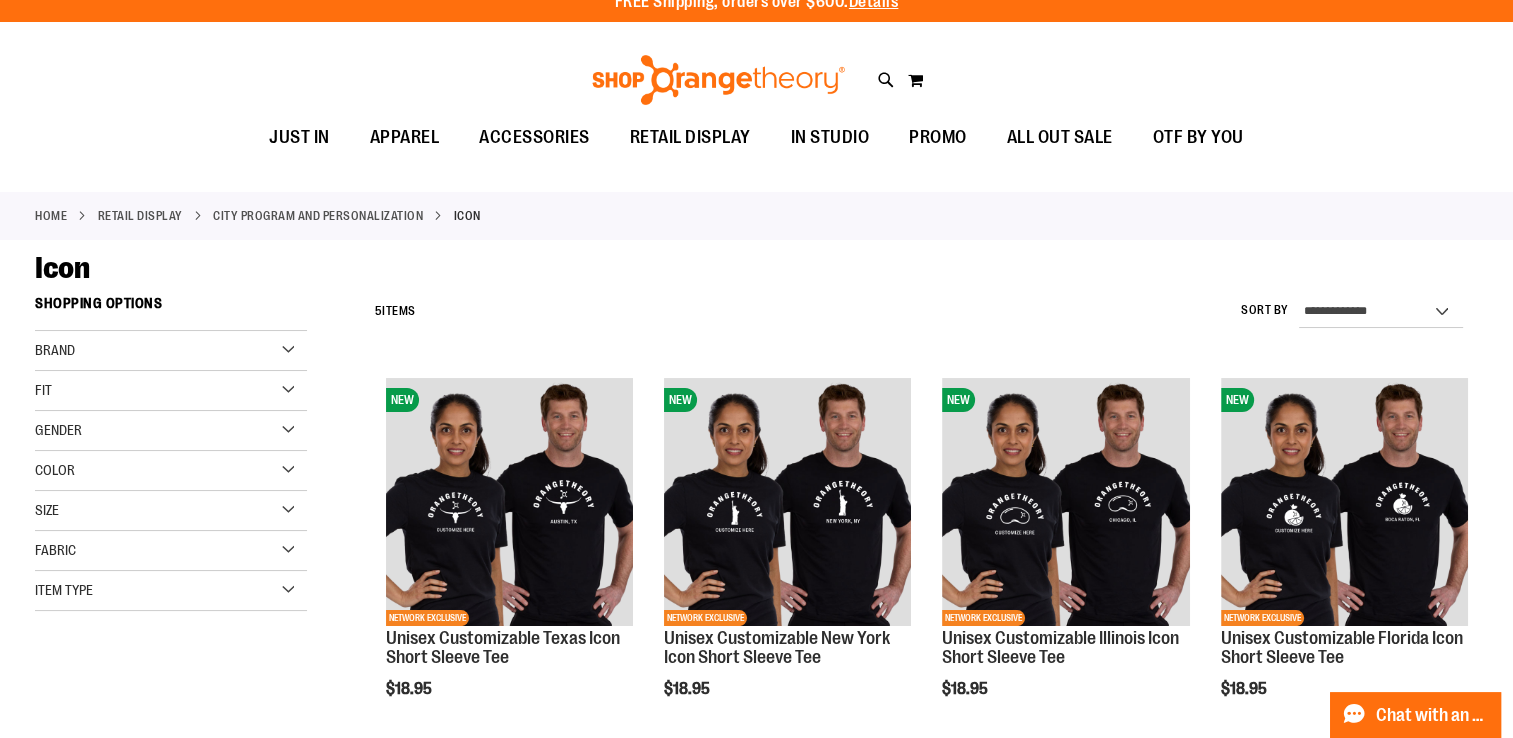scroll, scrollTop: 0, scrollLeft: 0, axis: both 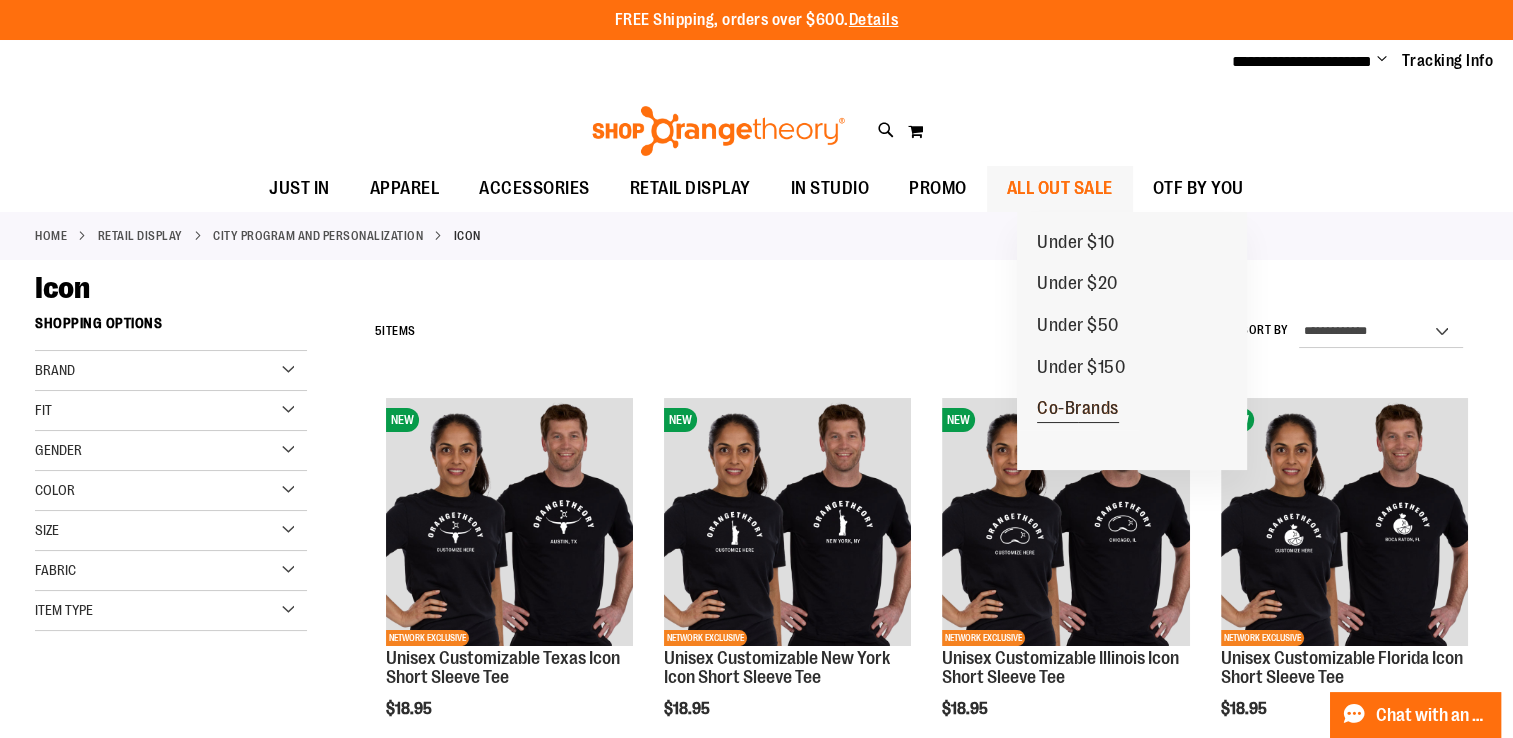 type on "**********" 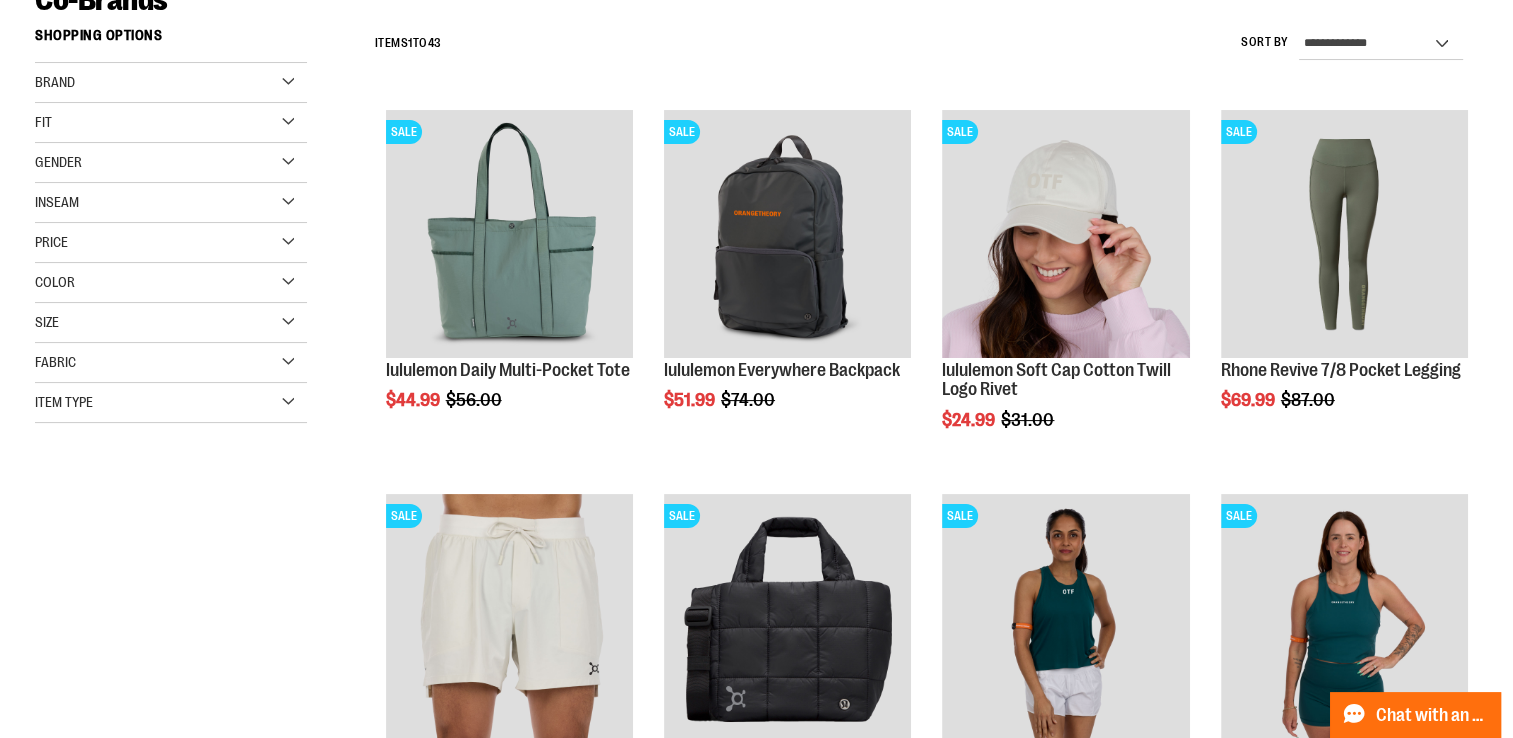 scroll, scrollTop: 0, scrollLeft: 0, axis: both 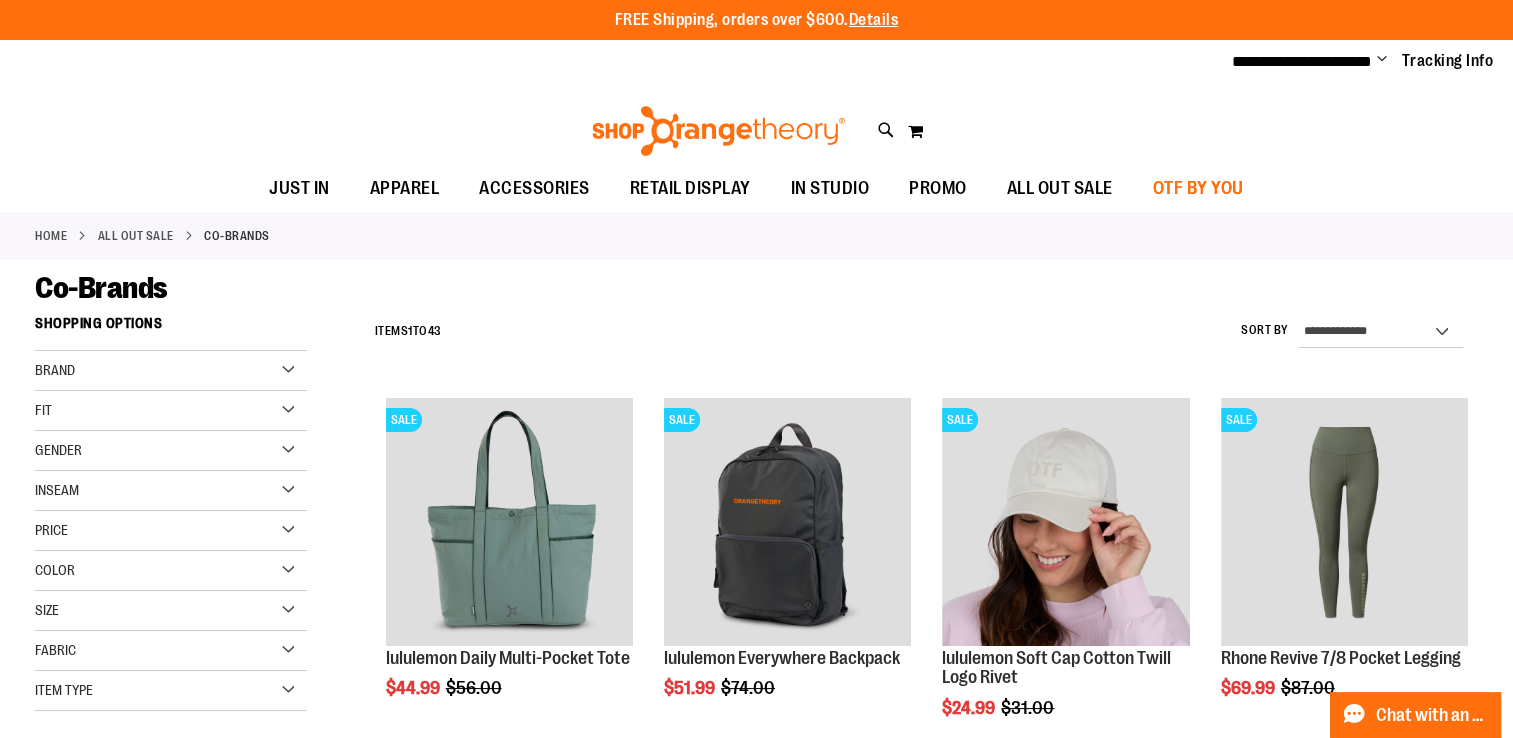 type on "**********" 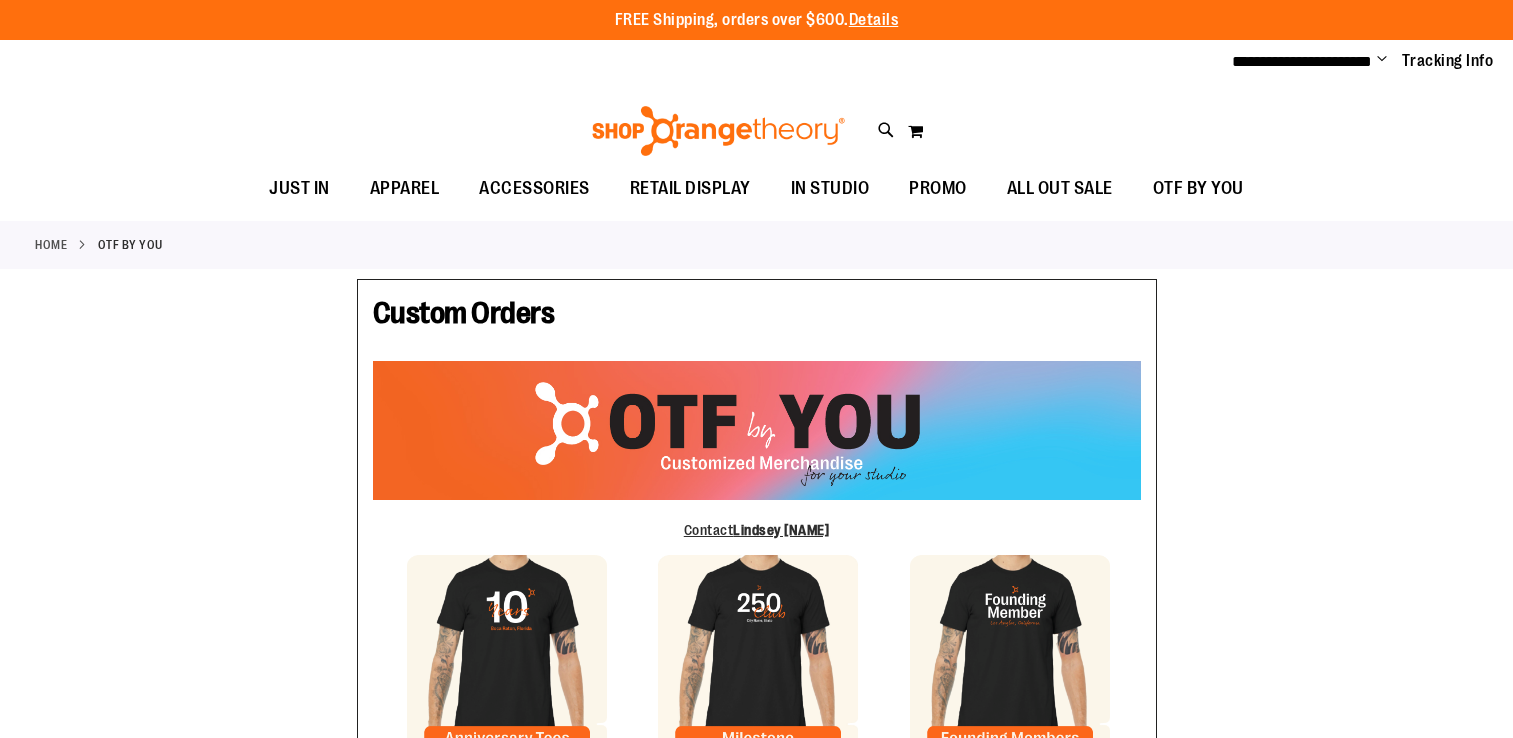 scroll, scrollTop: 0, scrollLeft: 0, axis: both 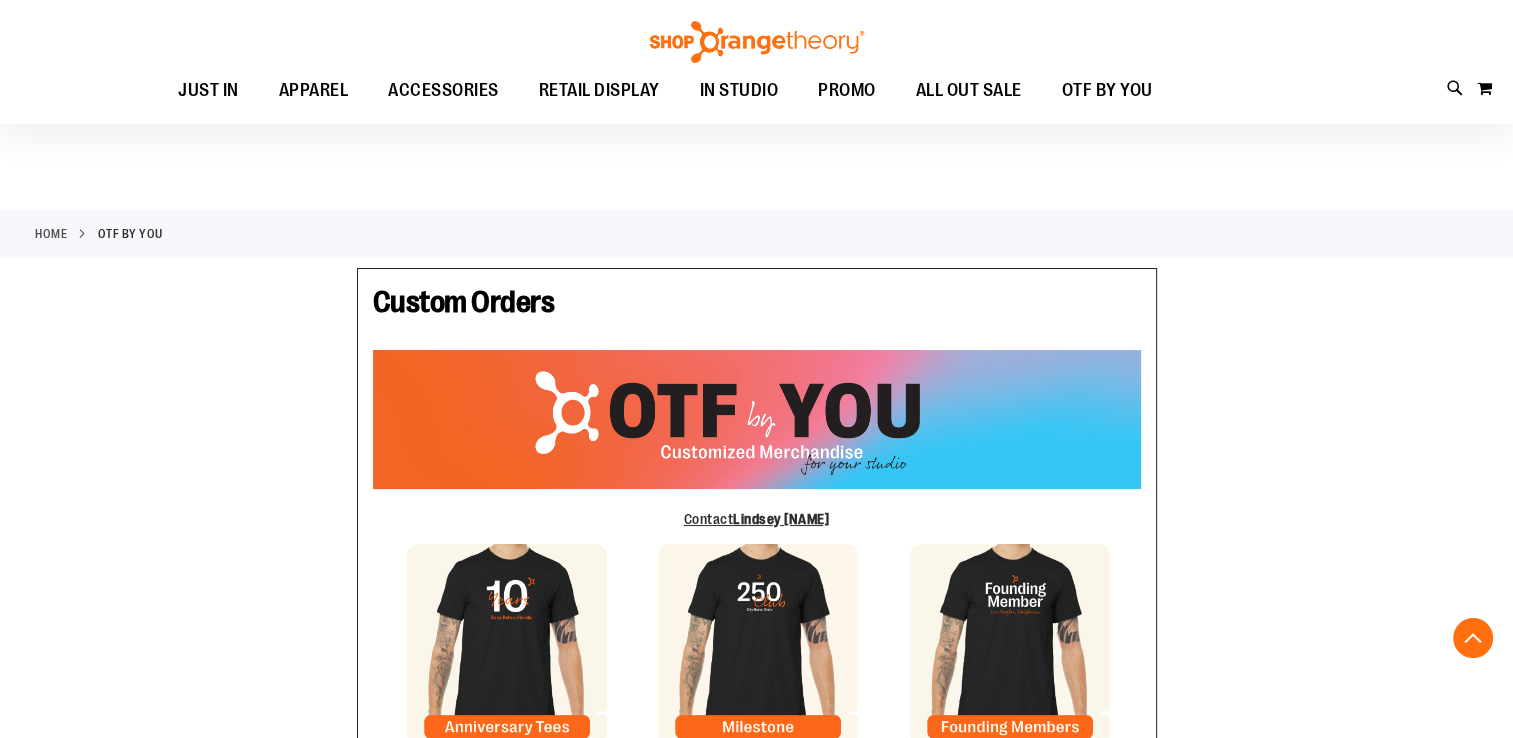 type on "****" 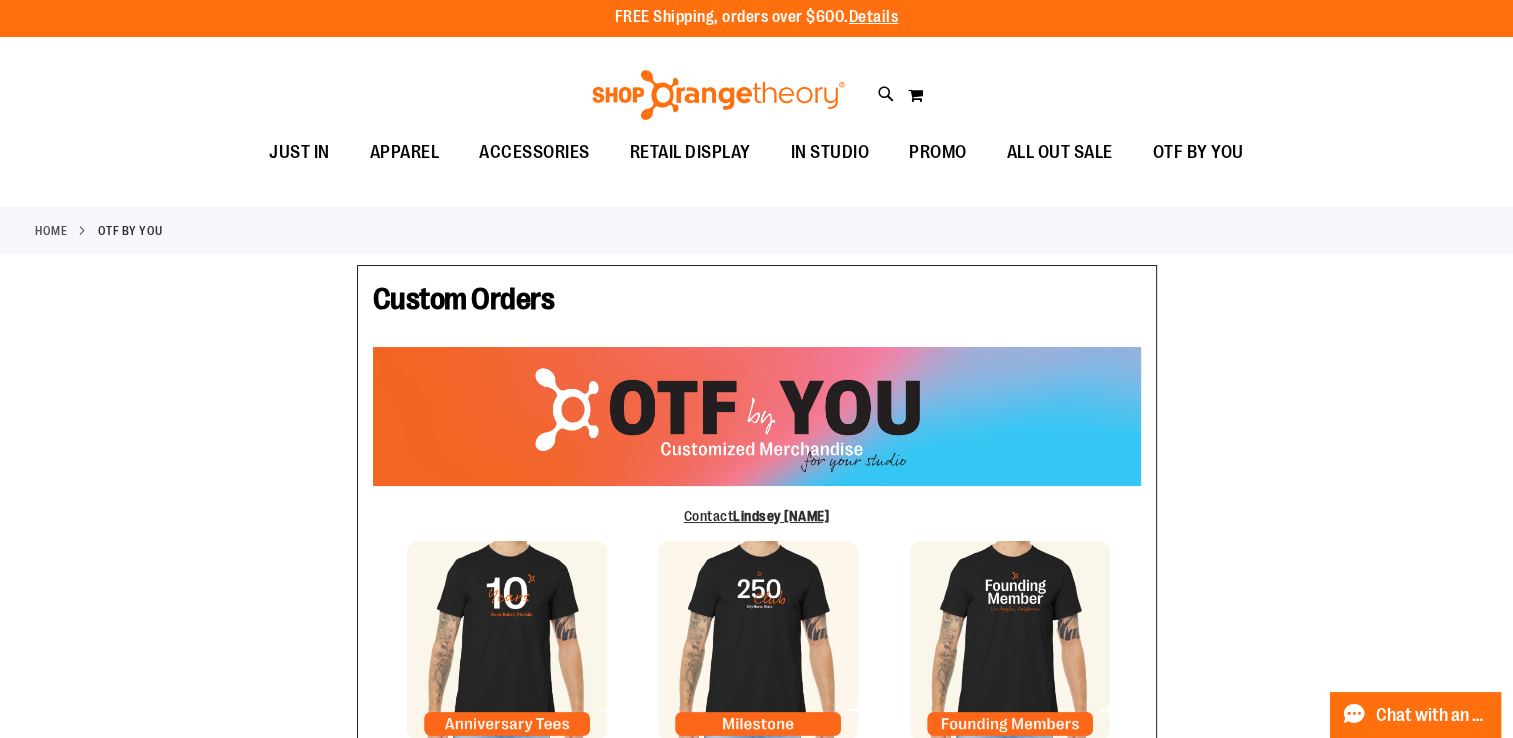 scroll, scrollTop: 0, scrollLeft: 0, axis: both 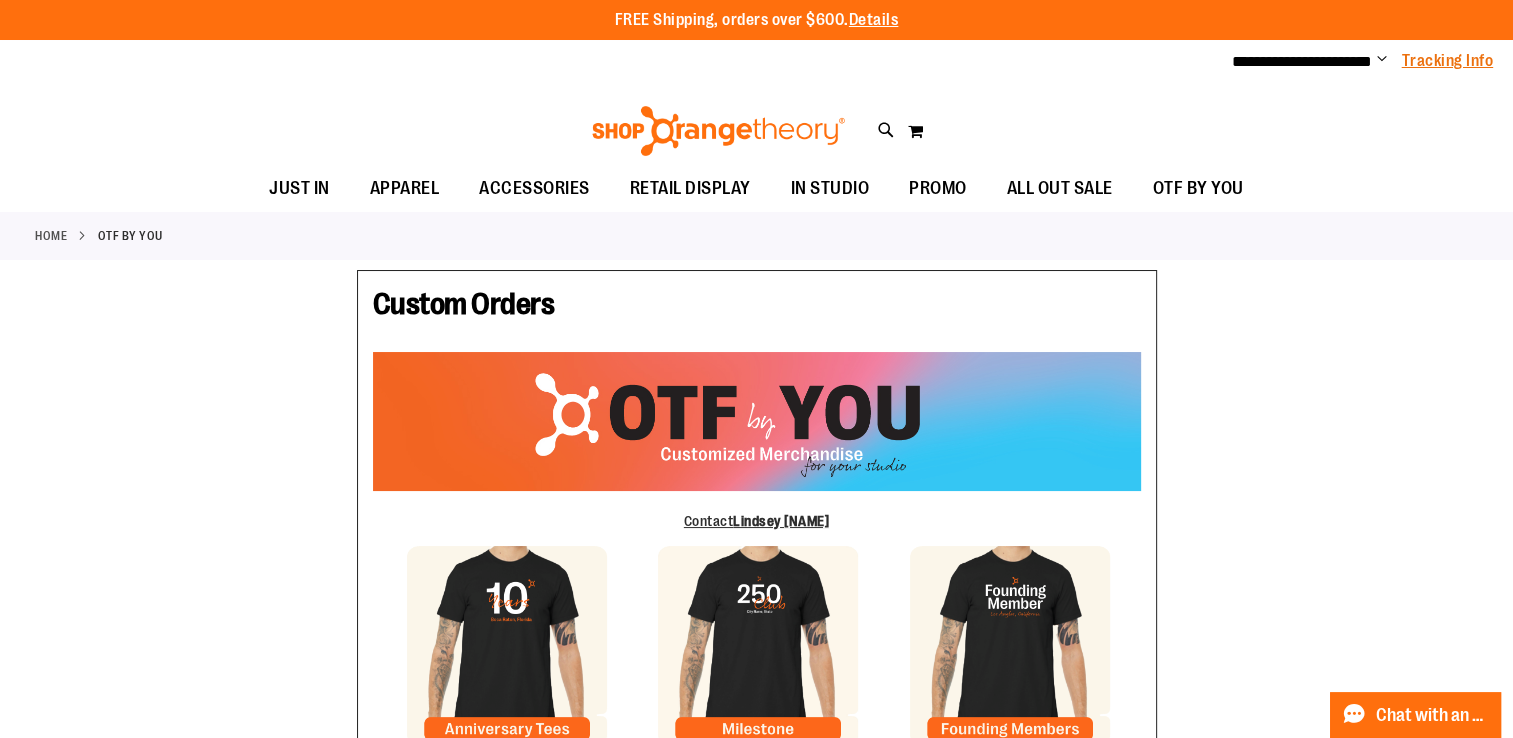 type on "**********" 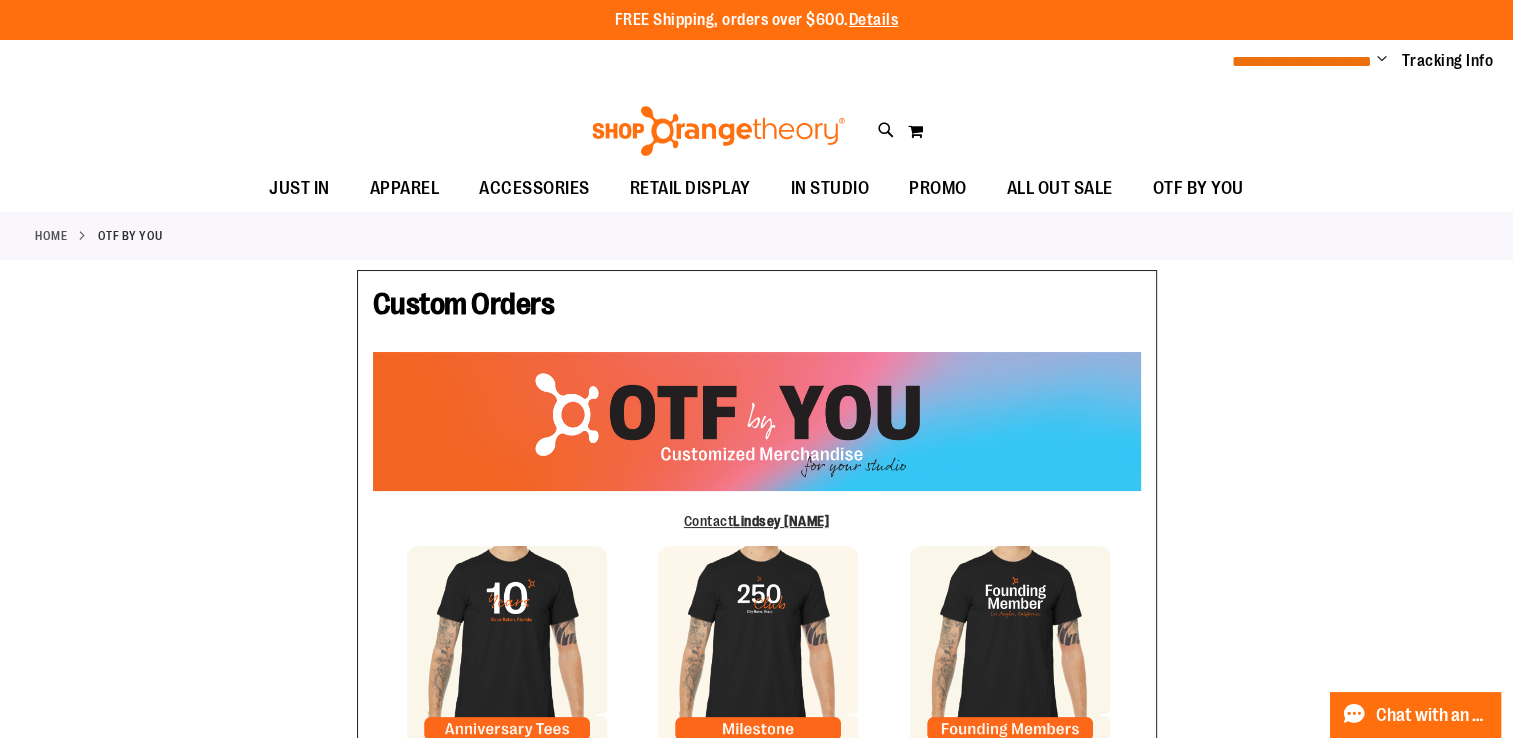click on "**********" at bounding box center (1302, 61) 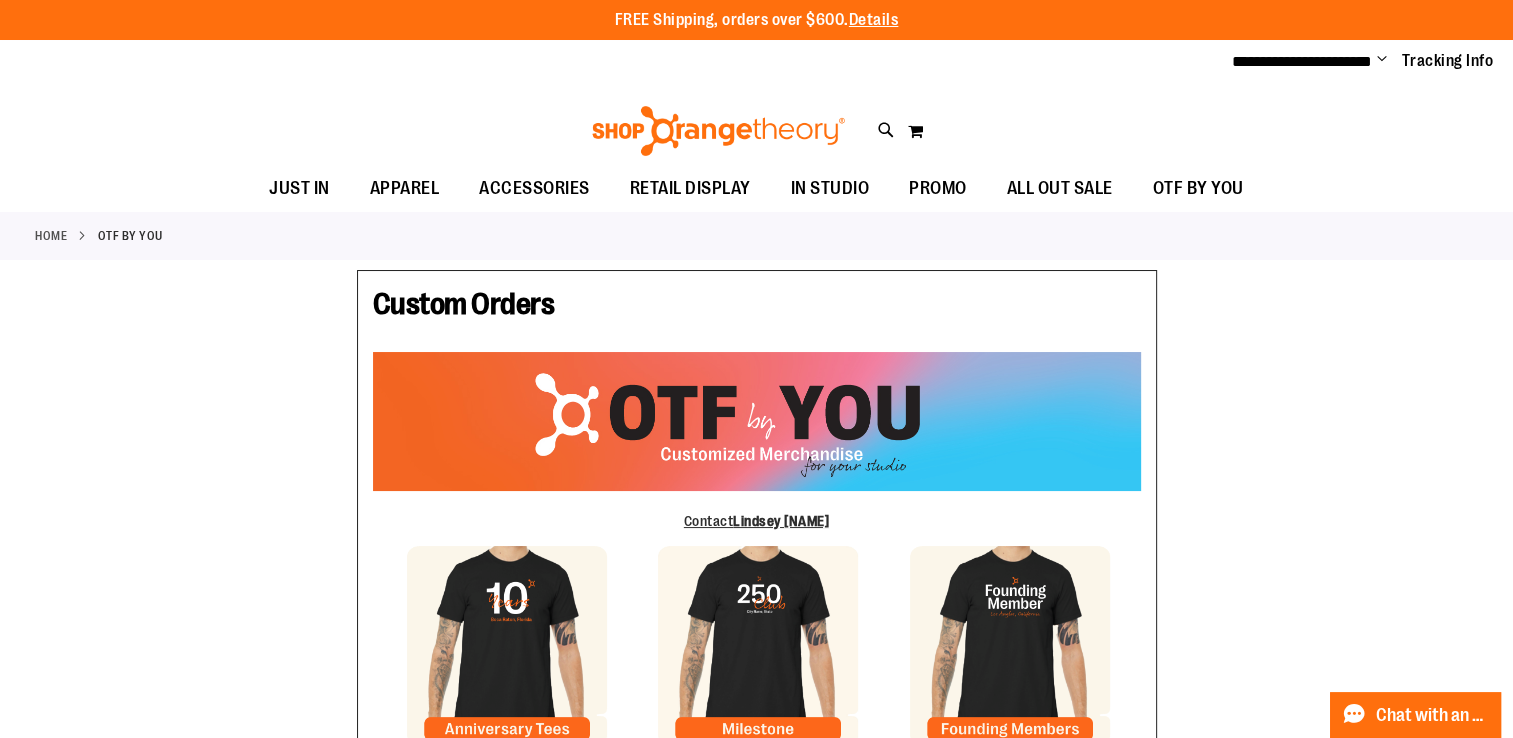 click on "Change" at bounding box center (1382, 60) 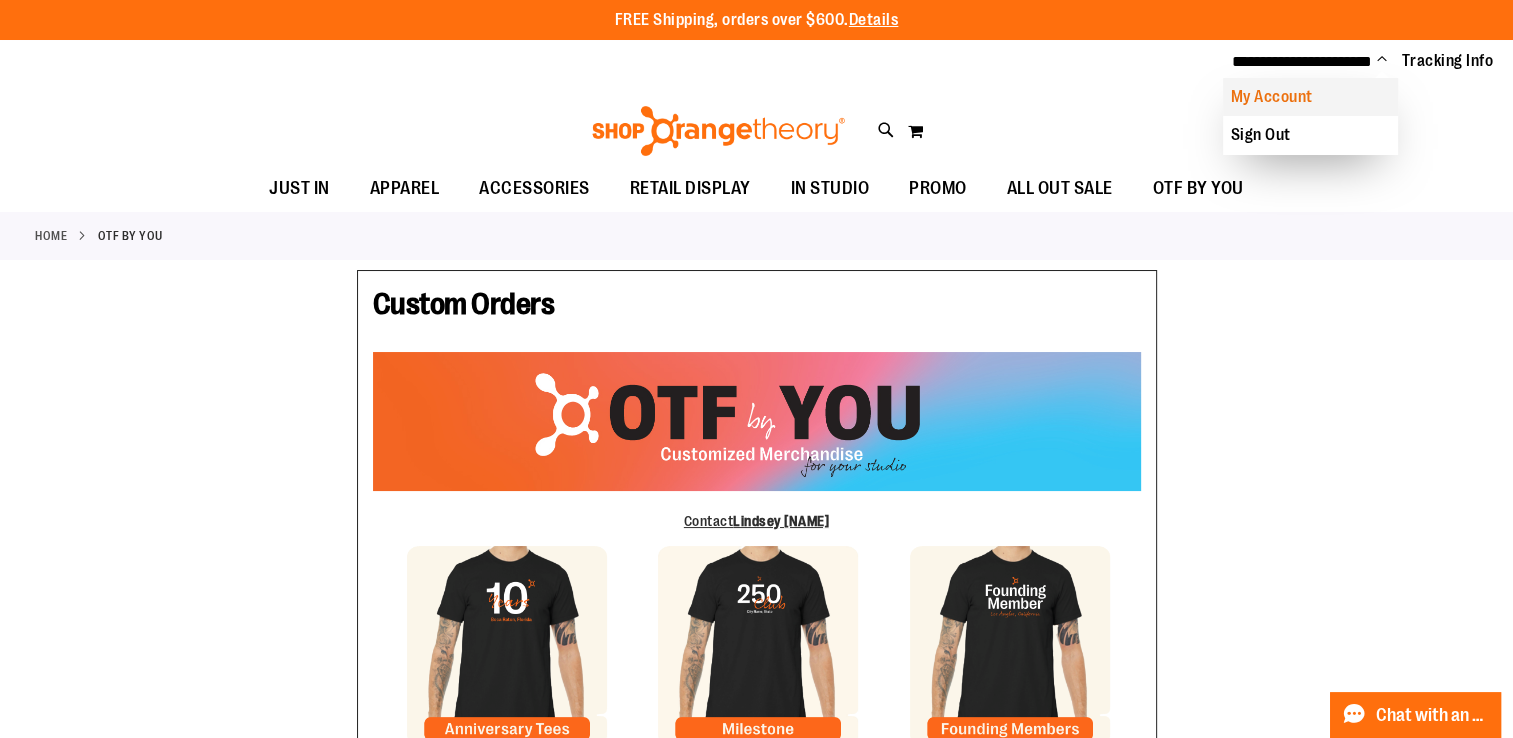 click on "My Account" at bounding box center [1310, 97] 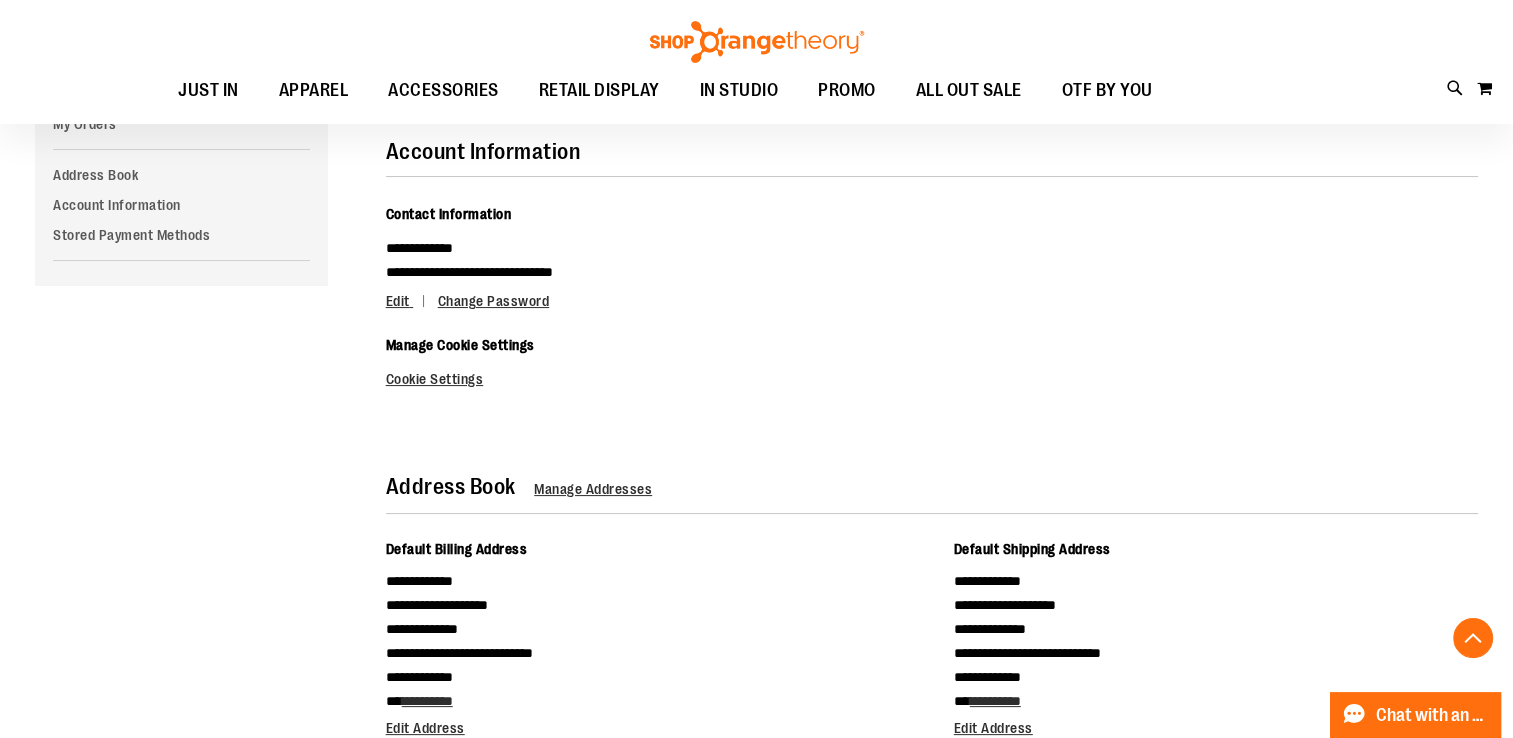 scroll, scrollTop: 0, scrollLeft: 0, axis: both 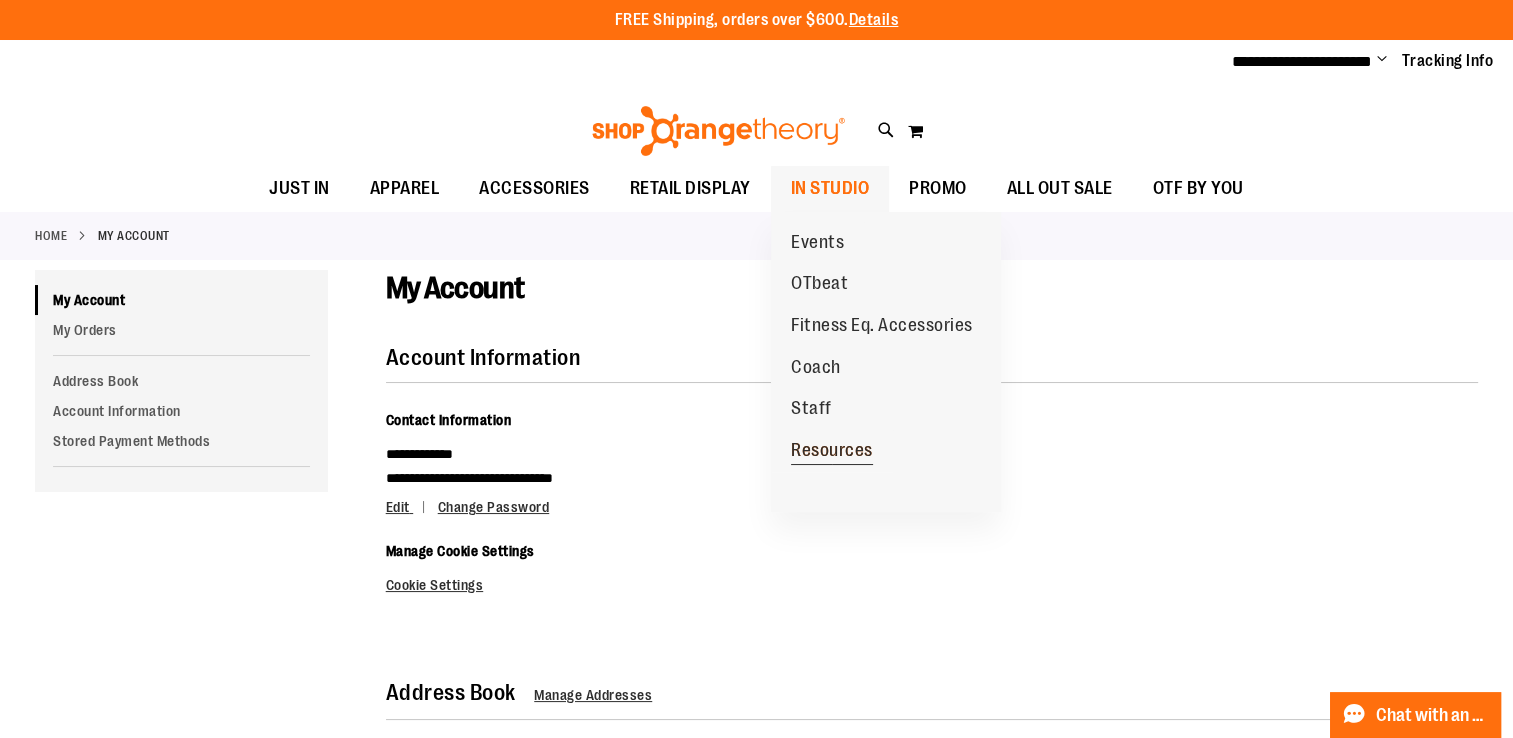 type on "**********" 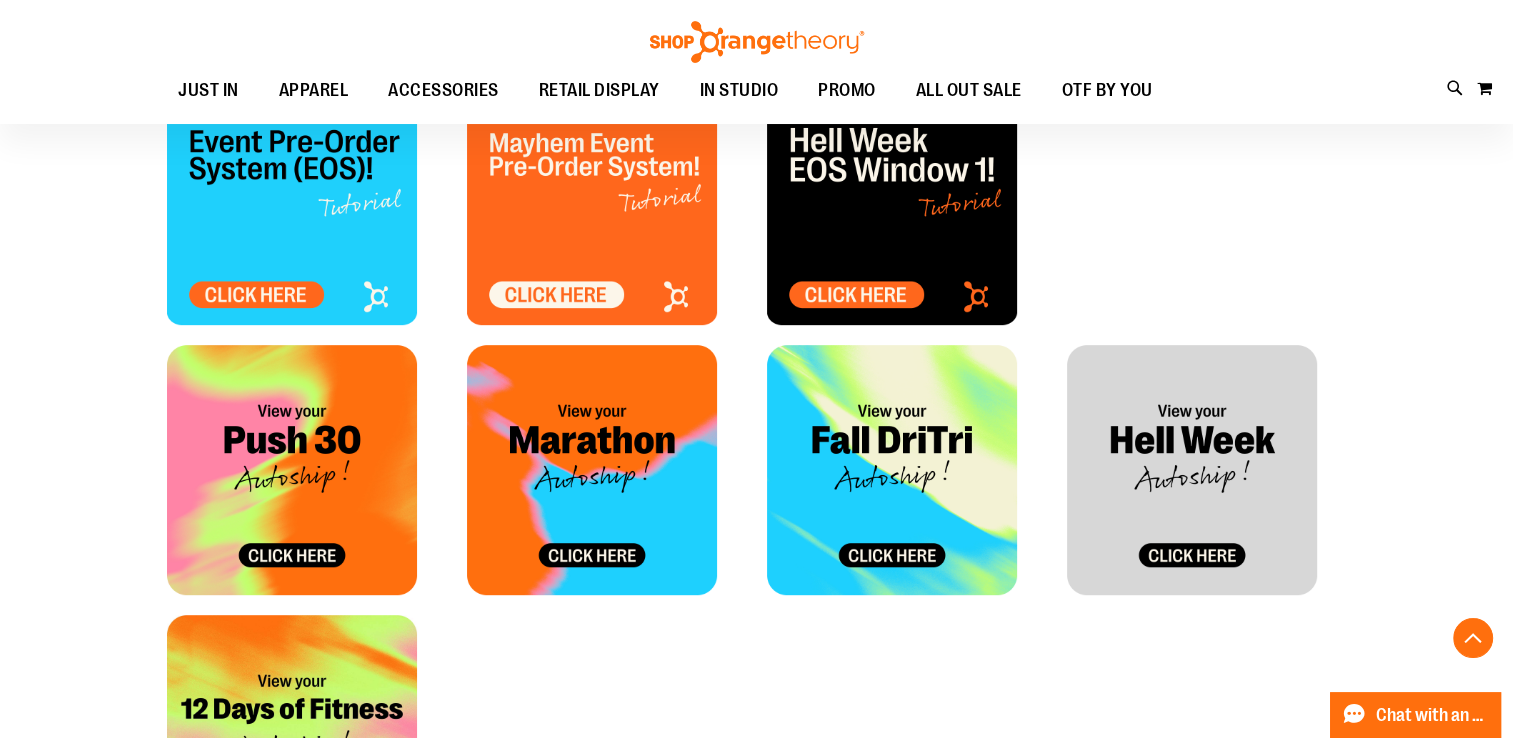 scroll, scrollTop: 900, scrollLeft: 0, axis: vertical 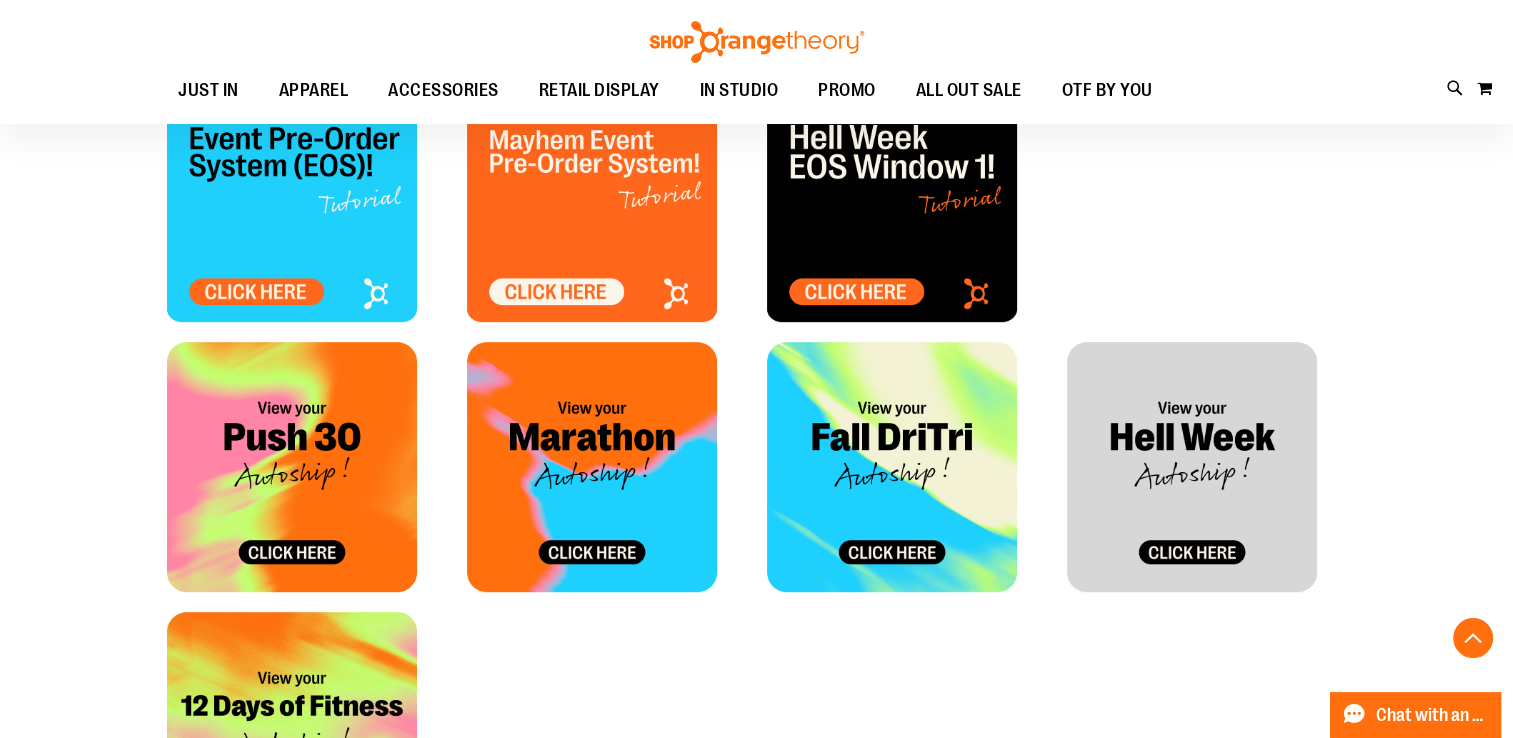 type on "**********" 